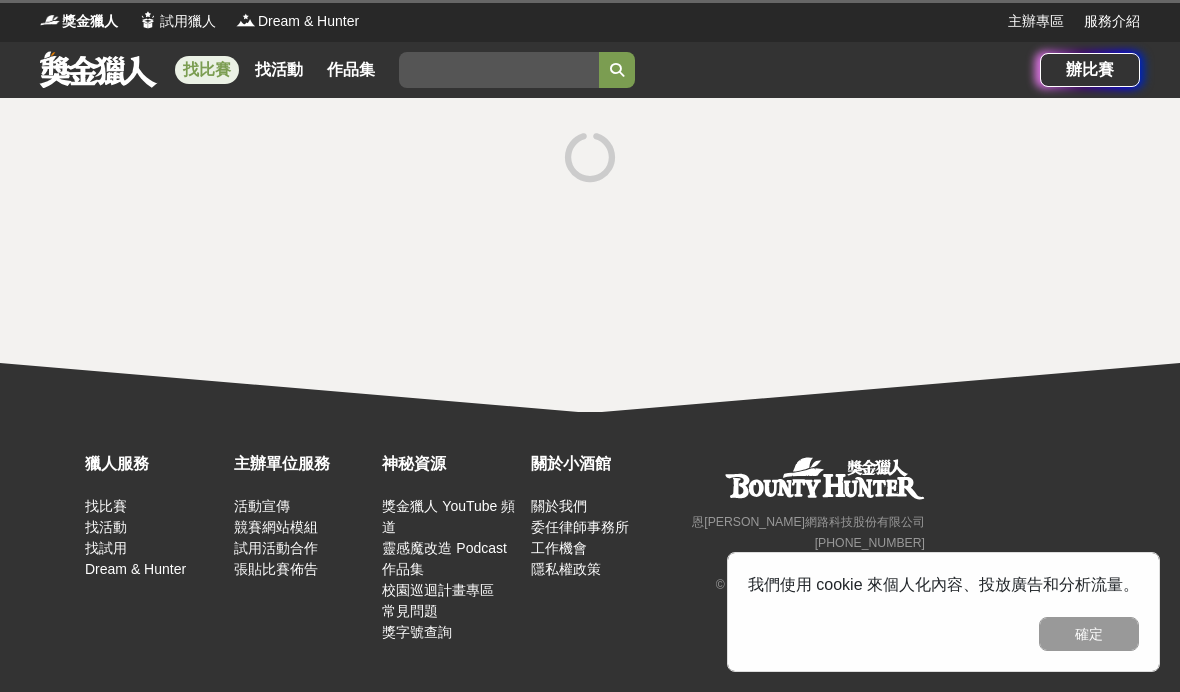 scroll, scrollTop: 0, scrollLeft: 0, axis: both 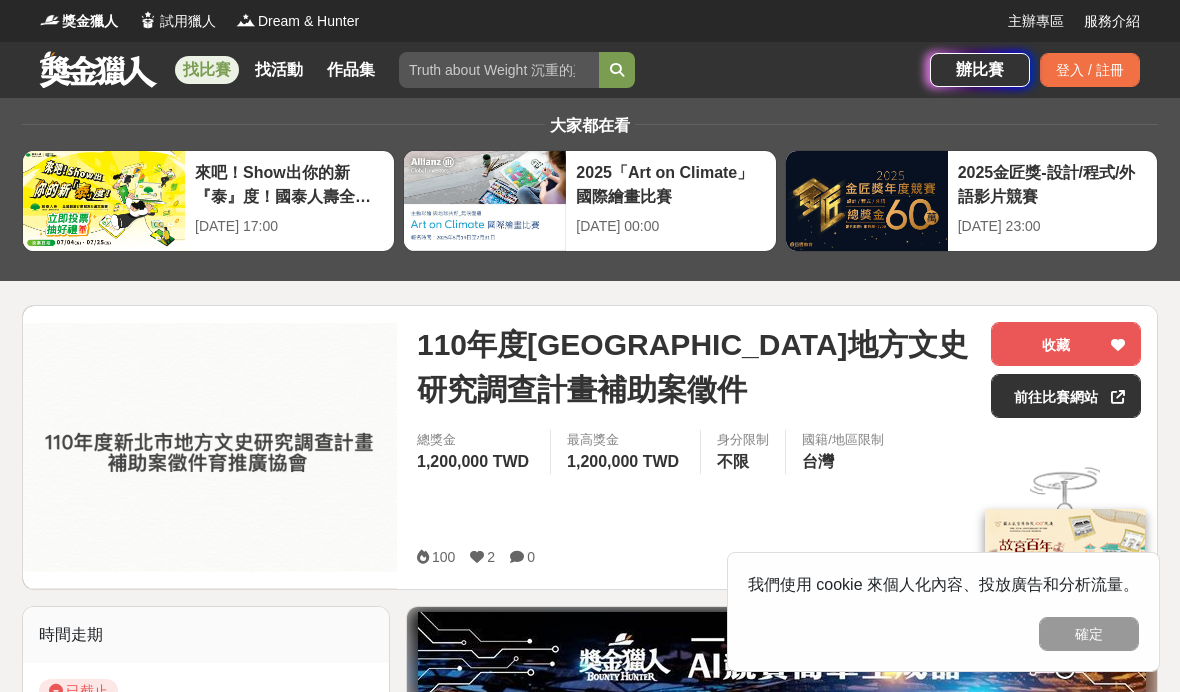 click on "找比賽" at bounding box center [207, 70] 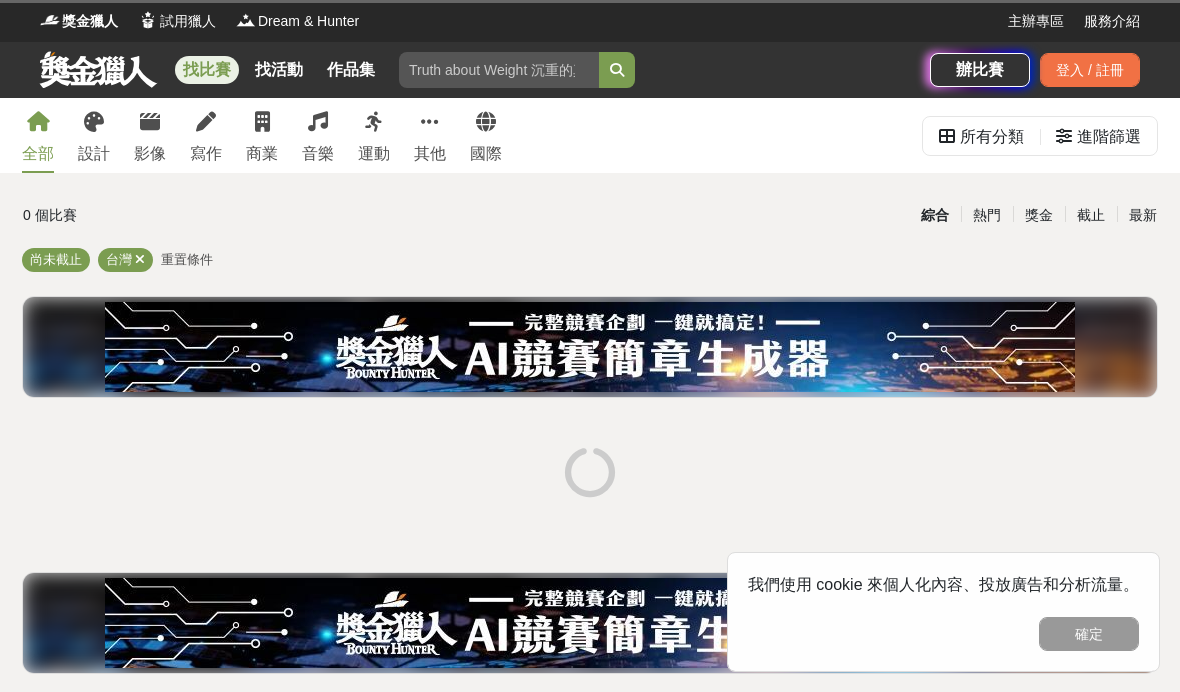 click on "寫作" at bounding box center (206, 135) 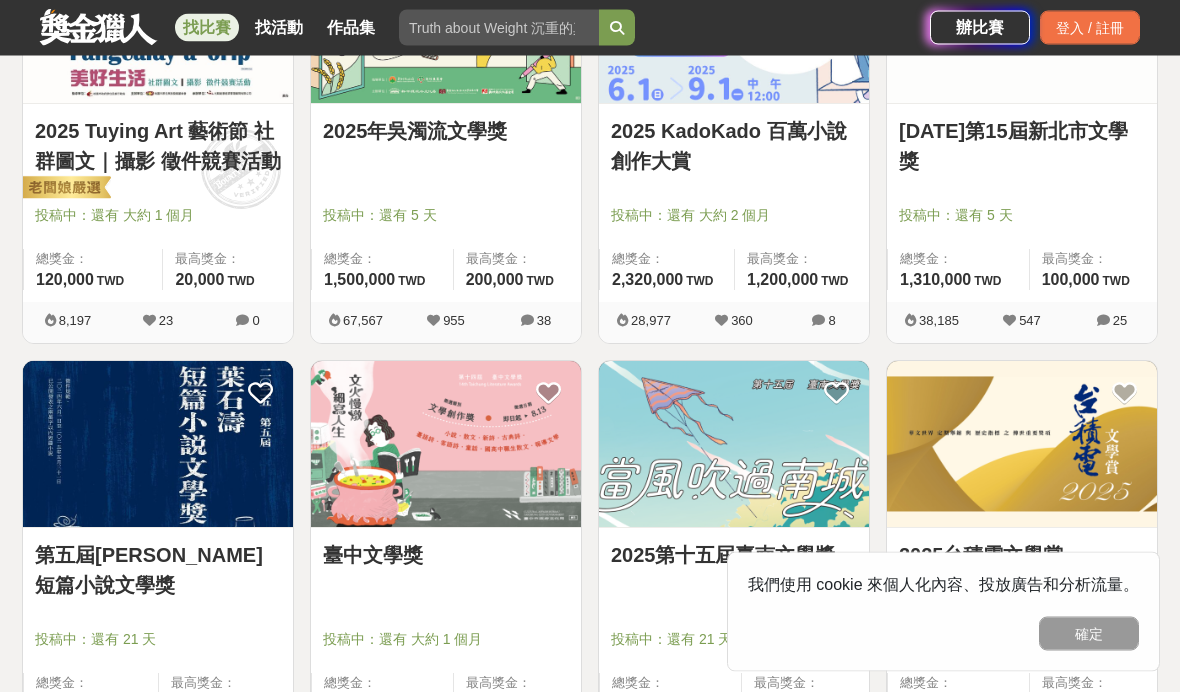 scroll, scrollTop: 509, scrollLeft: 0, axis: vertical 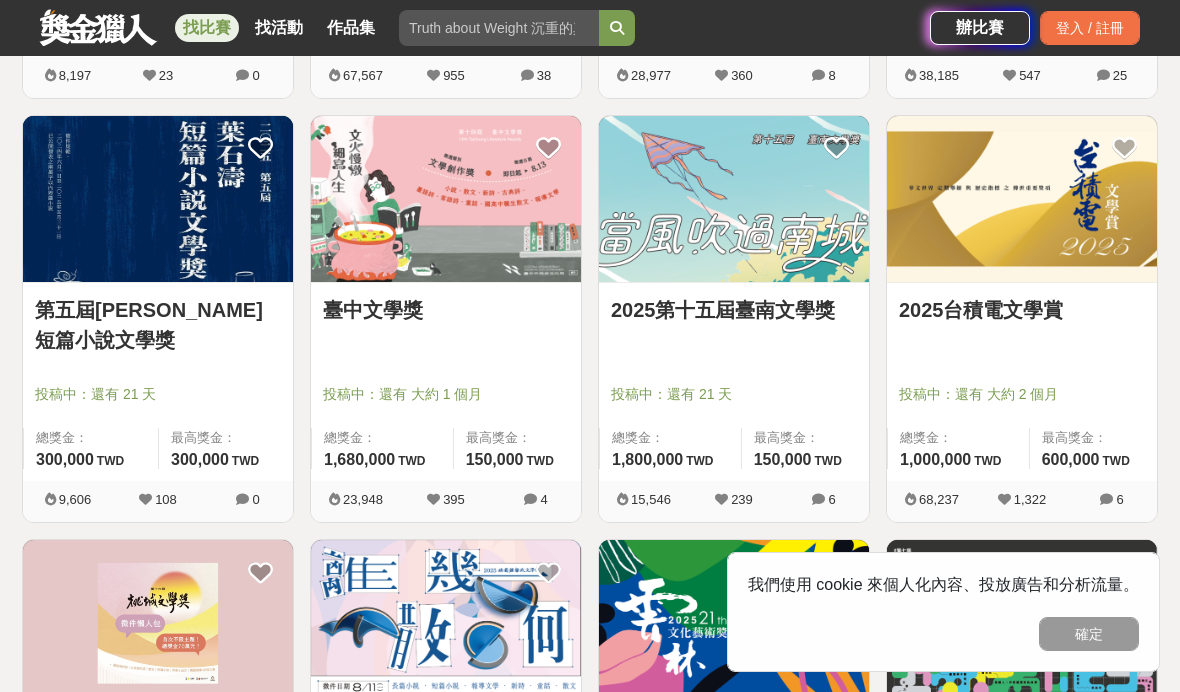 click on "2025台積電文學賞" at bounding box center [1022, 310] 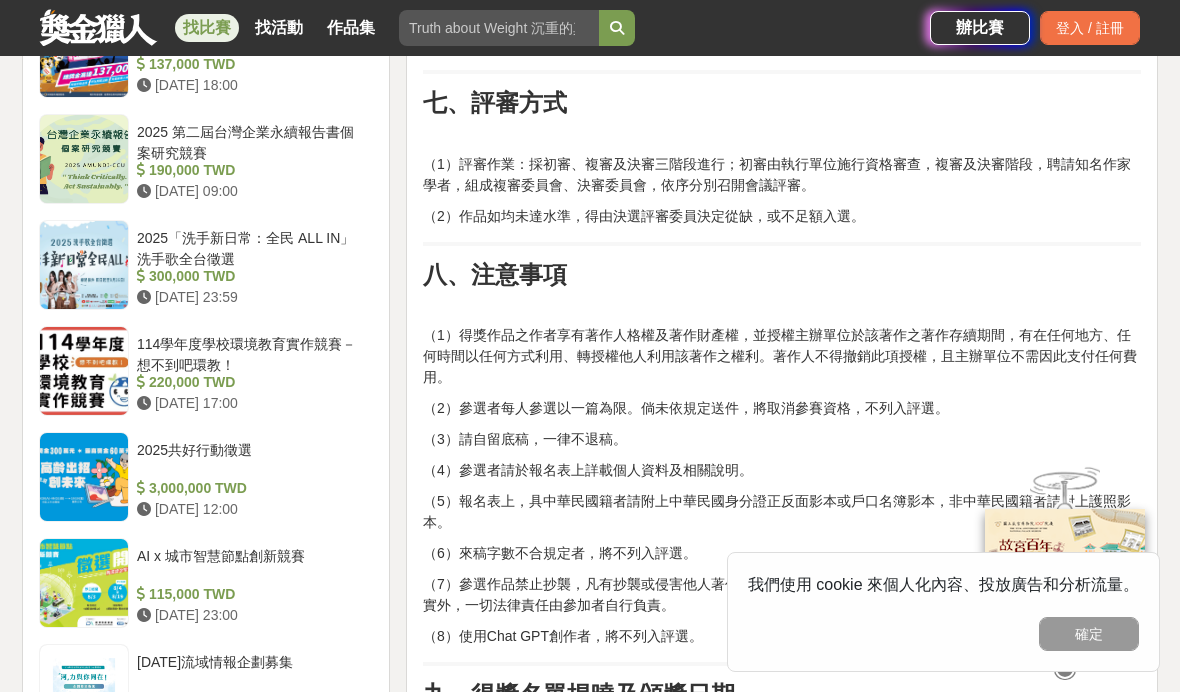 scroll, scrollTop: 2286, scrollLeft: 0, axis: vertical 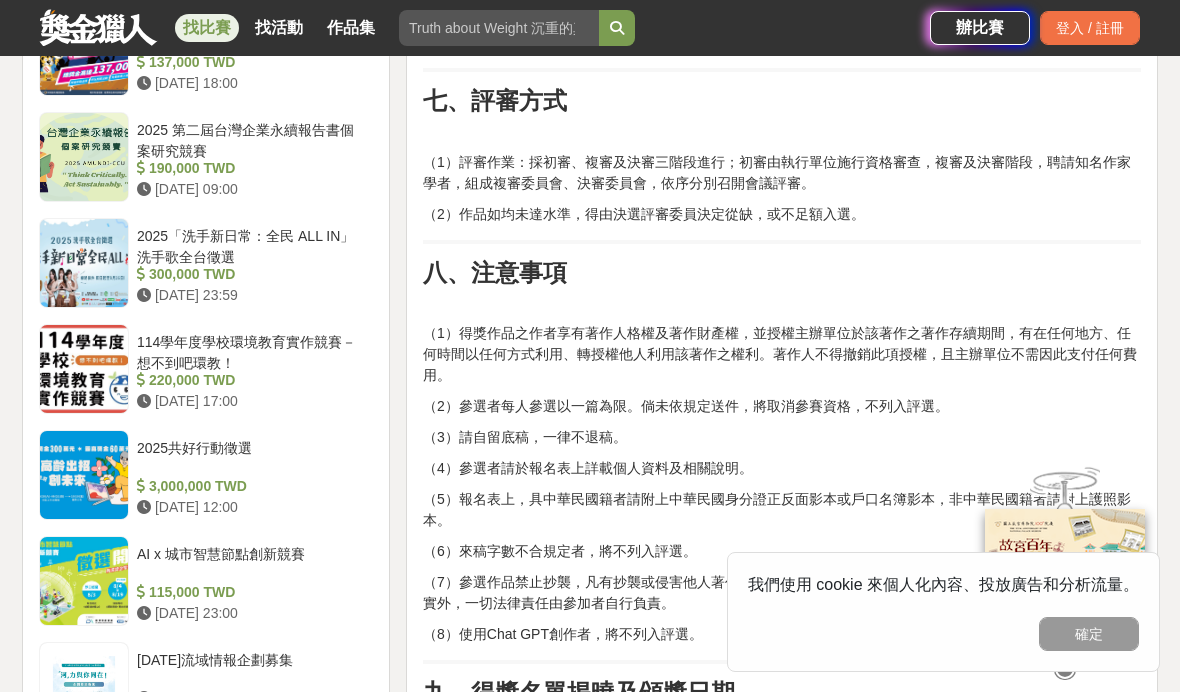click on "[DATE]流域情報企劃募集" at bounding box center (251, 669) 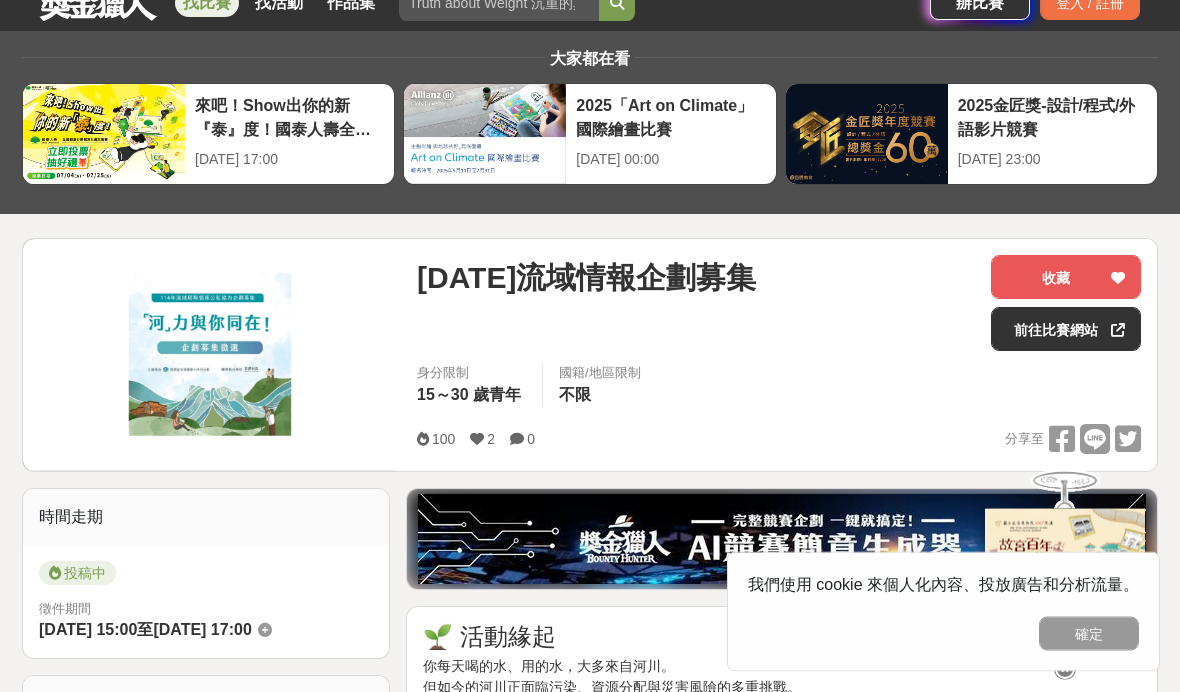 scroll, scrollTop: 0, scrollLeft: 0, axis: both 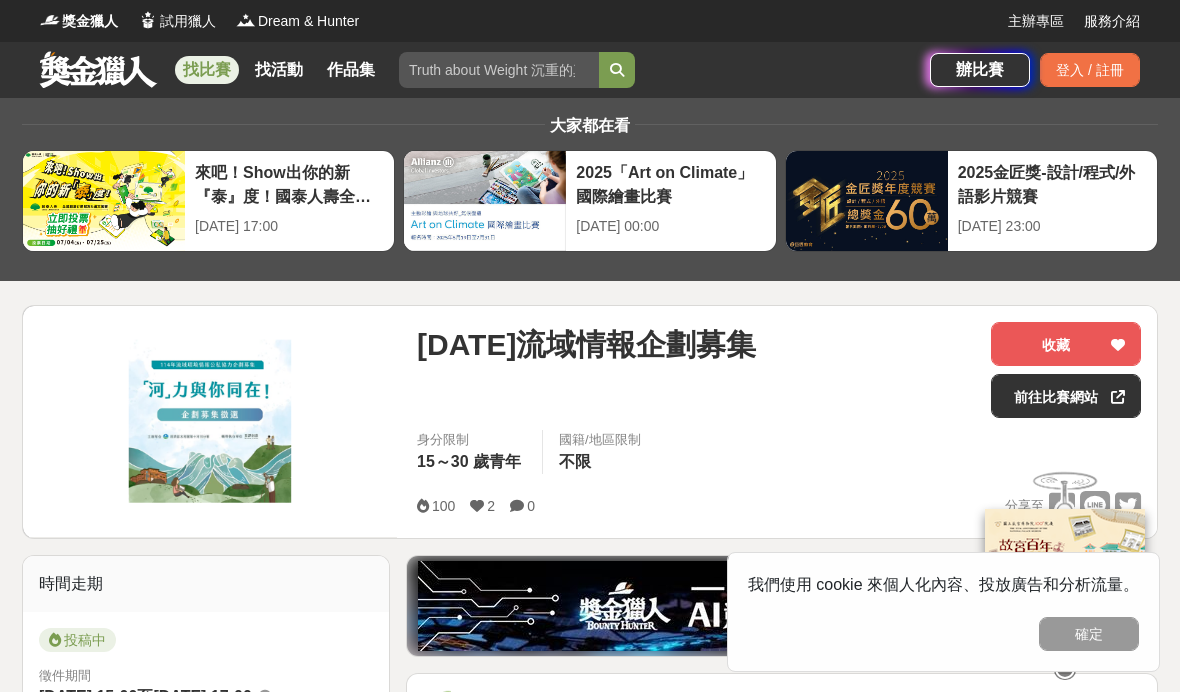 click on "找比賽" at bounding box center (207, 70) 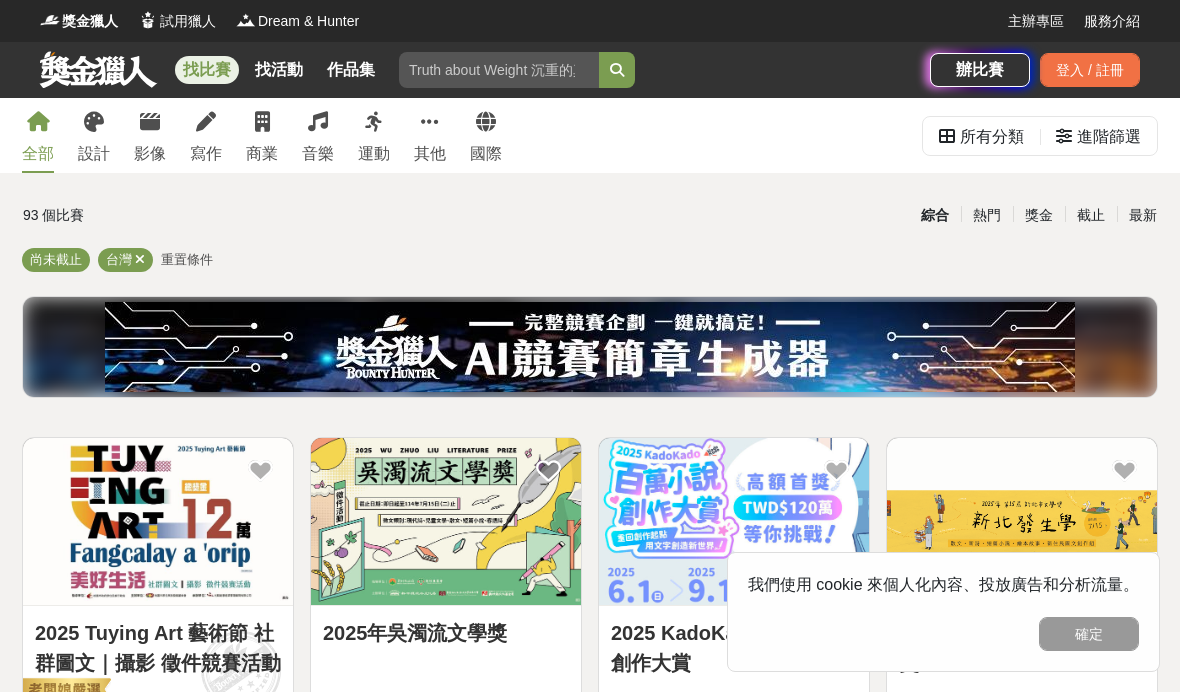 click on "寫作" at bounding box center (206, 135) 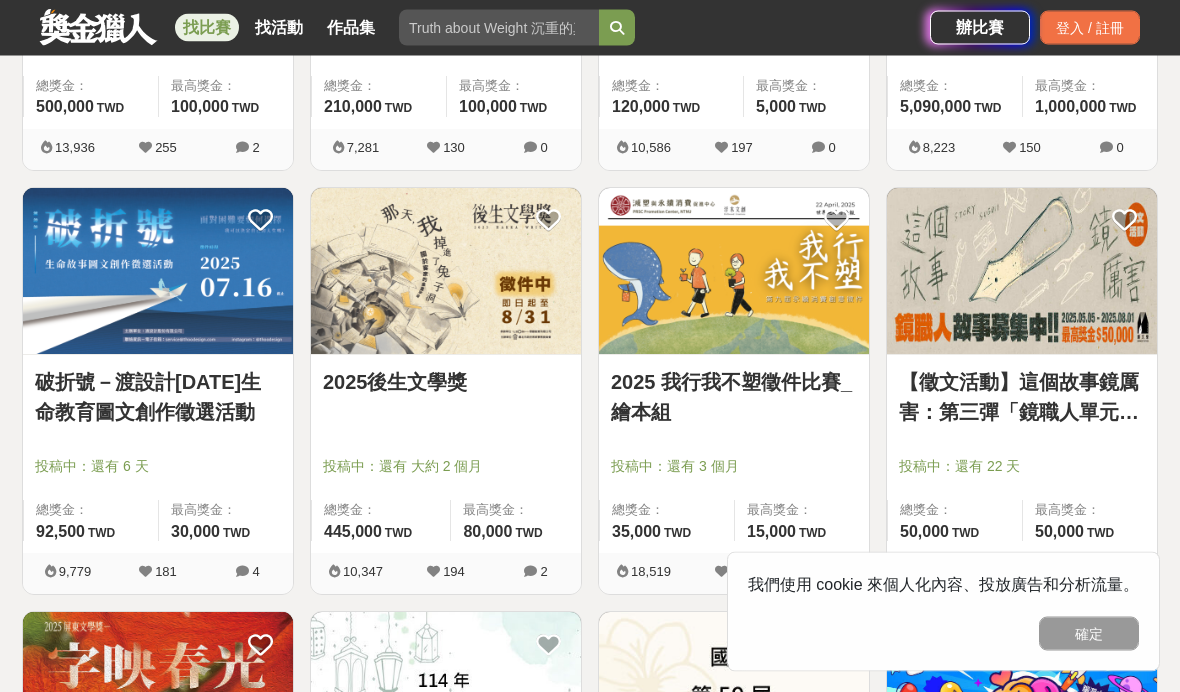 scroll, scrollTop: 1950, scrollLeft: 0, axis: vertical 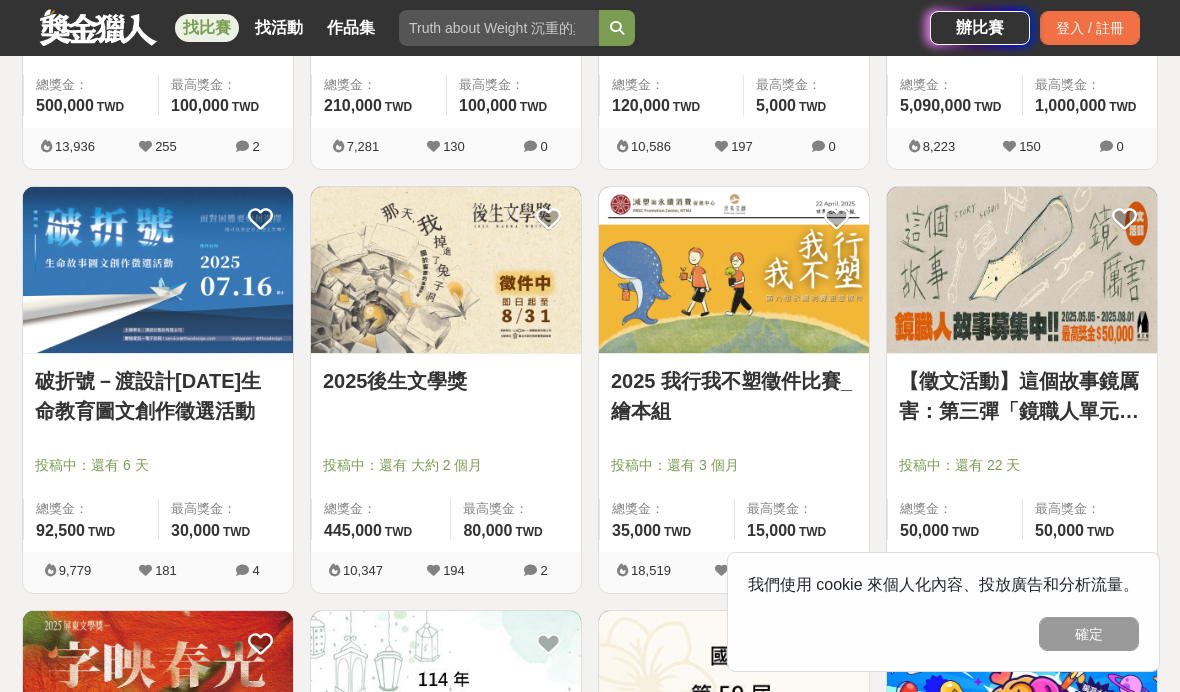 click on "【徵文活動】這個故事鏡厲害：第三彈「鏡職人單元」徵件開跑！" at bounding box center (1022, 396) 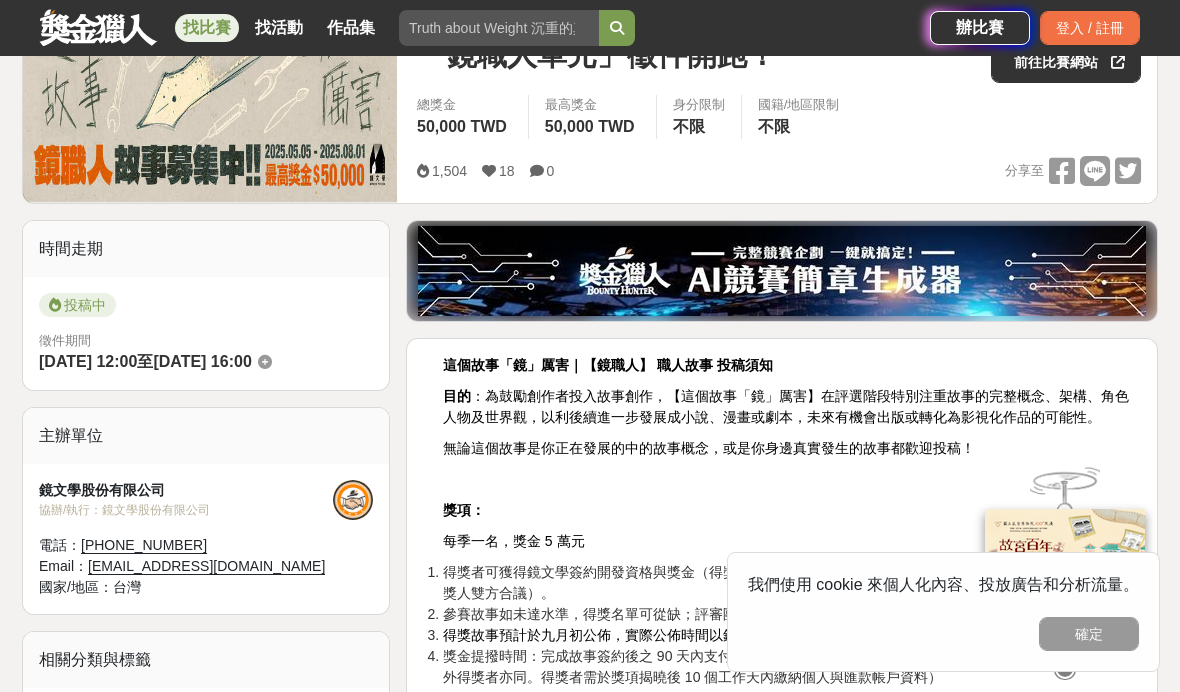 scroll, scrollTop: 334, scrollLeft: 0, axis: vertical 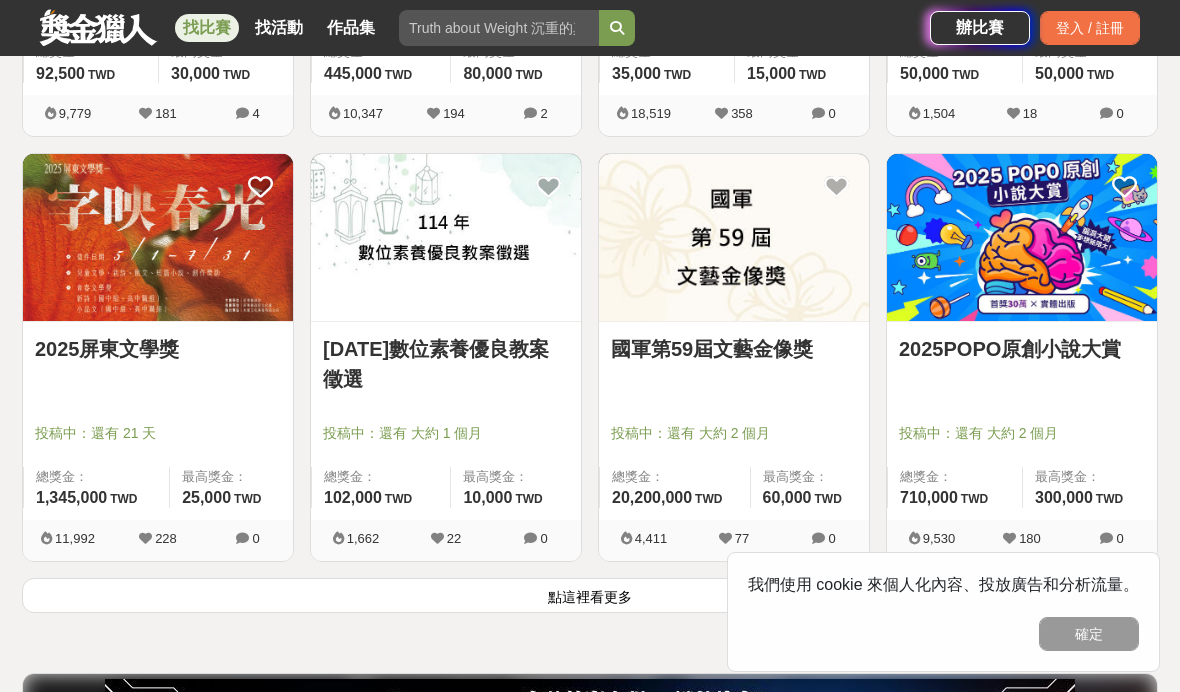 click on "點這裡看更多" at bounding box center [590, 595] 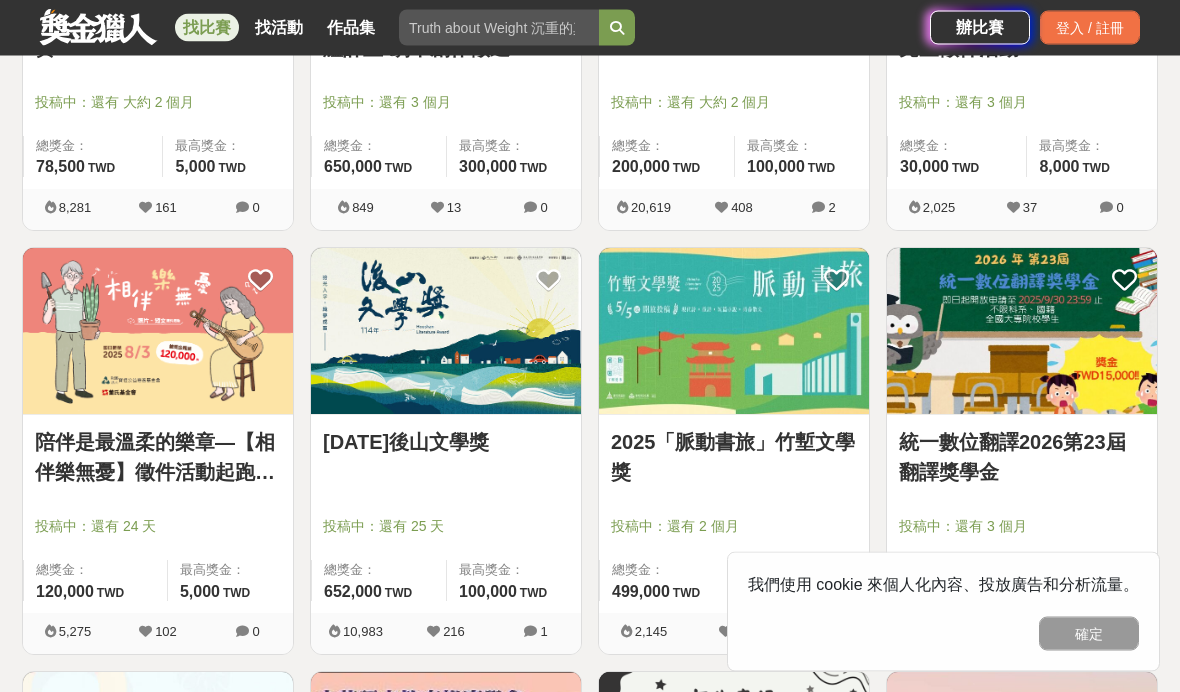 scroll, scrollTop: 4013, scrollLeft: 0, axis: vertical 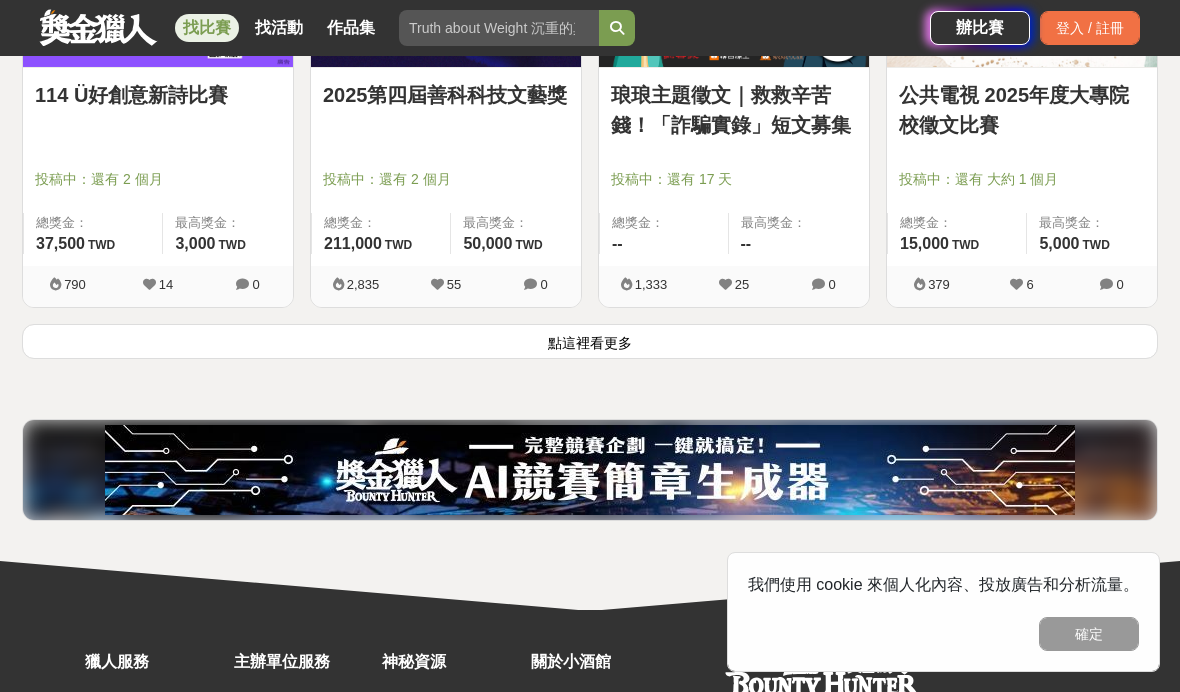 click on "點這裡看更多" at bounding box center (590, 341) 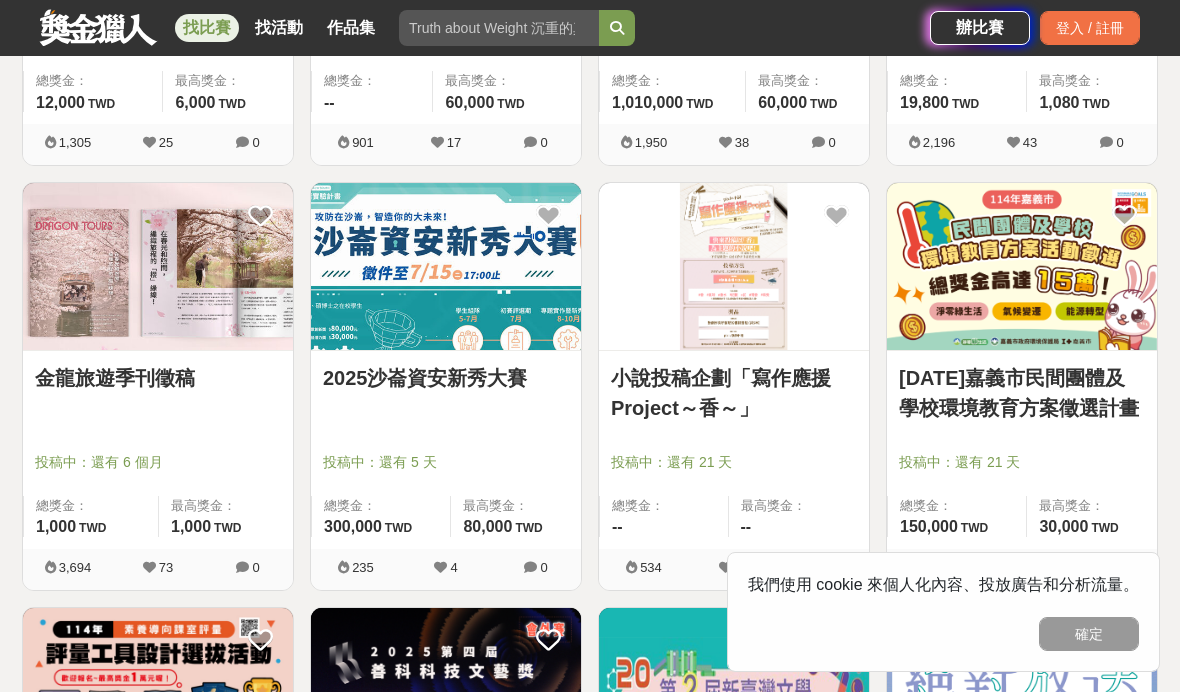 scroll, scrollTop: 5777, scrollLeft: 0, axis: vertical 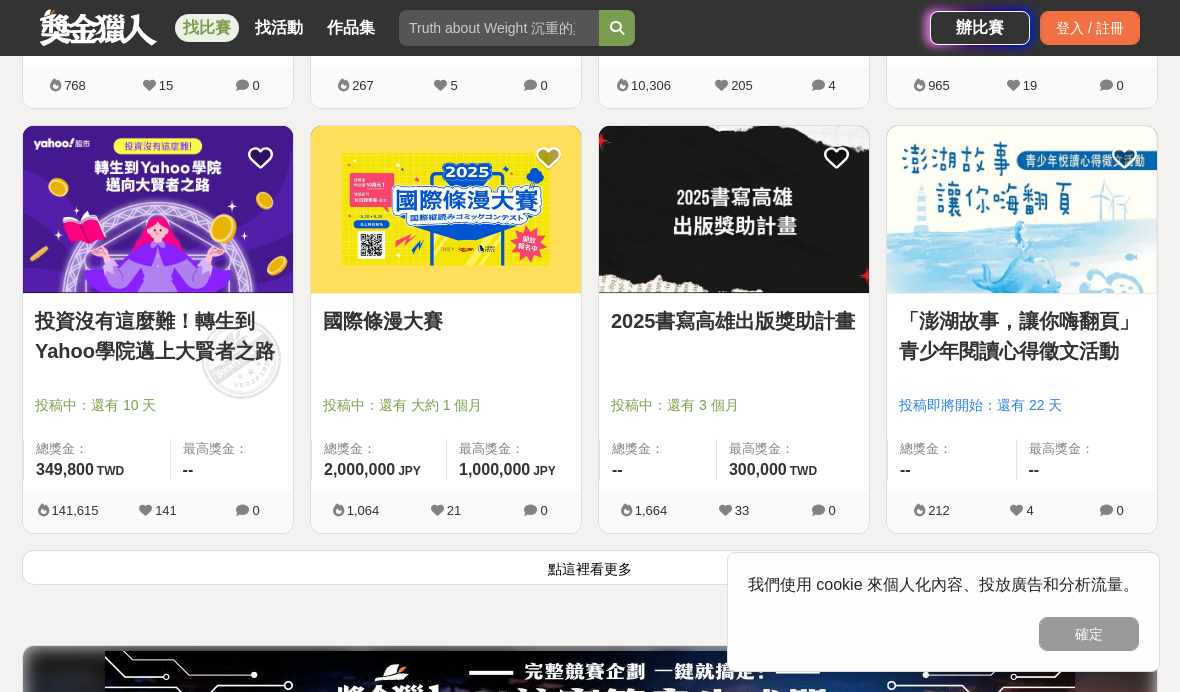 click on "點這裡看更多" at bounding box center [590, 567] 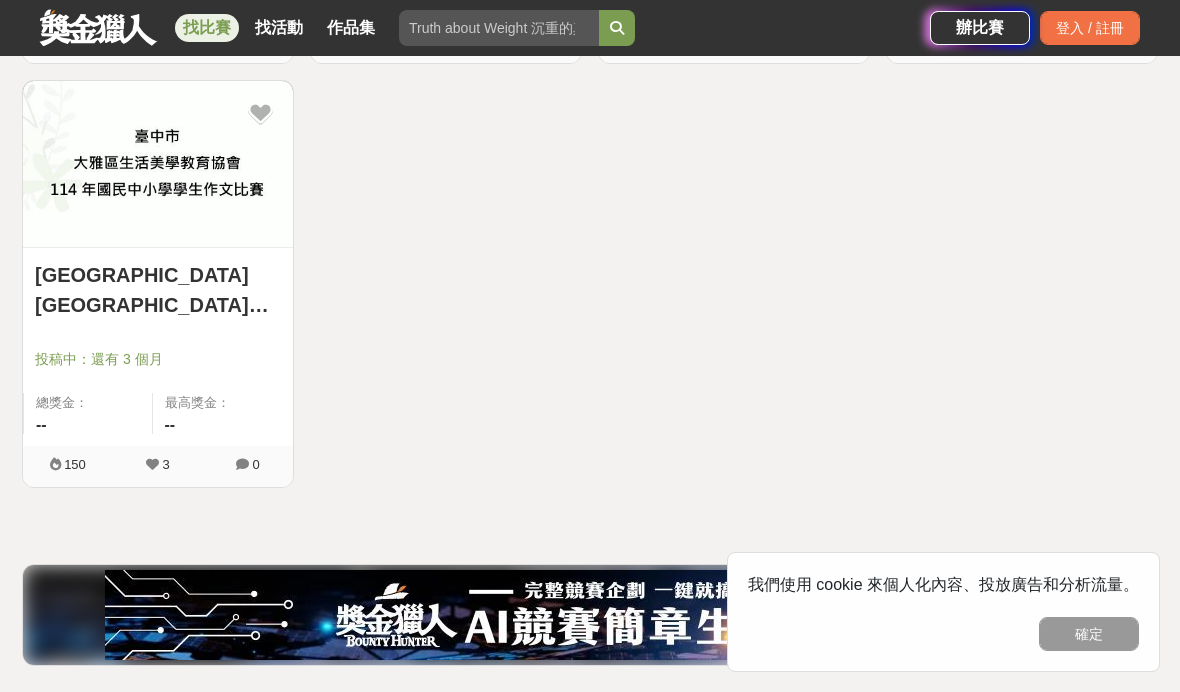 scroll, scrollTop: 10121, scrollLeft: 0, axis: vertical 